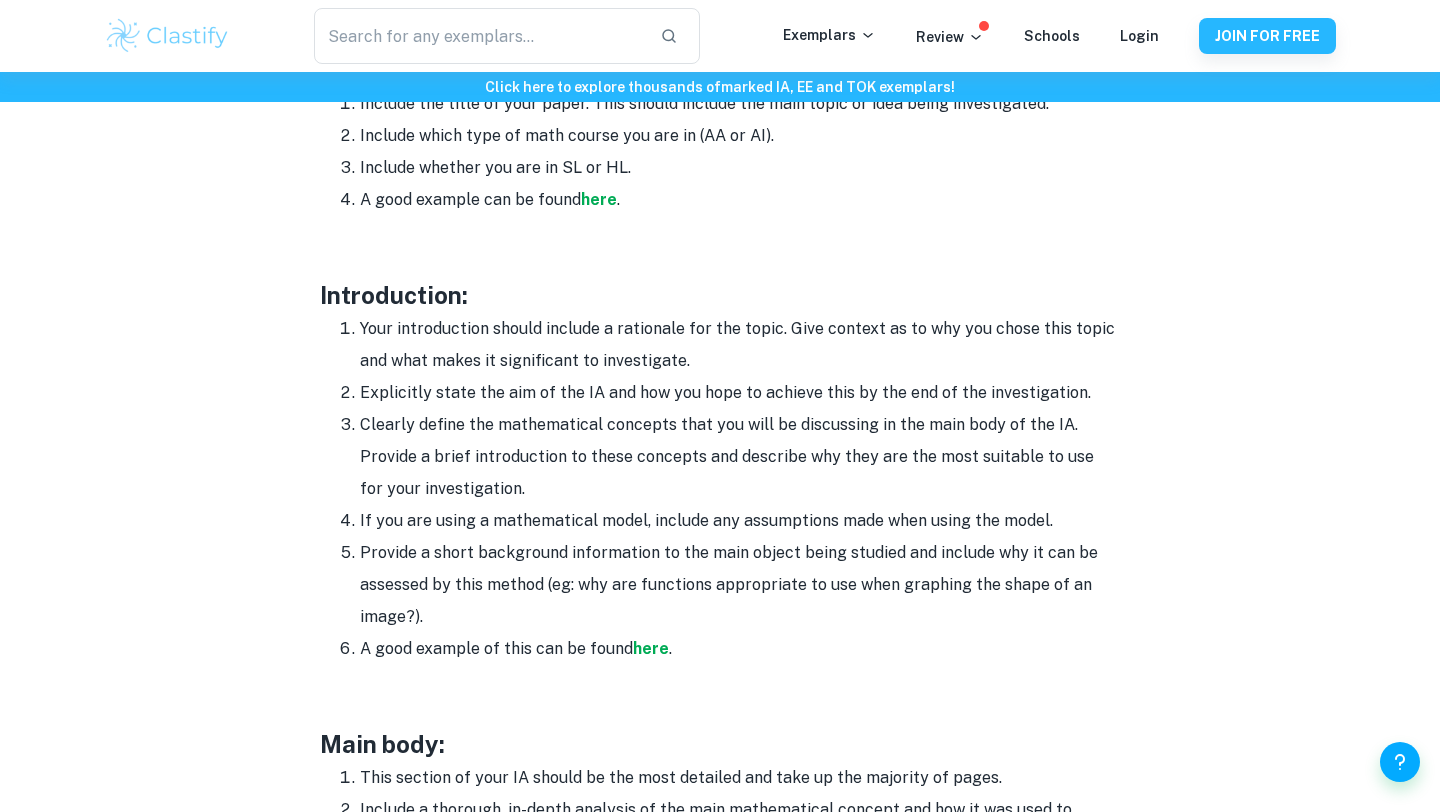 scroll, scrollTop: 1144, scrollLeft: 0, axis: vertical 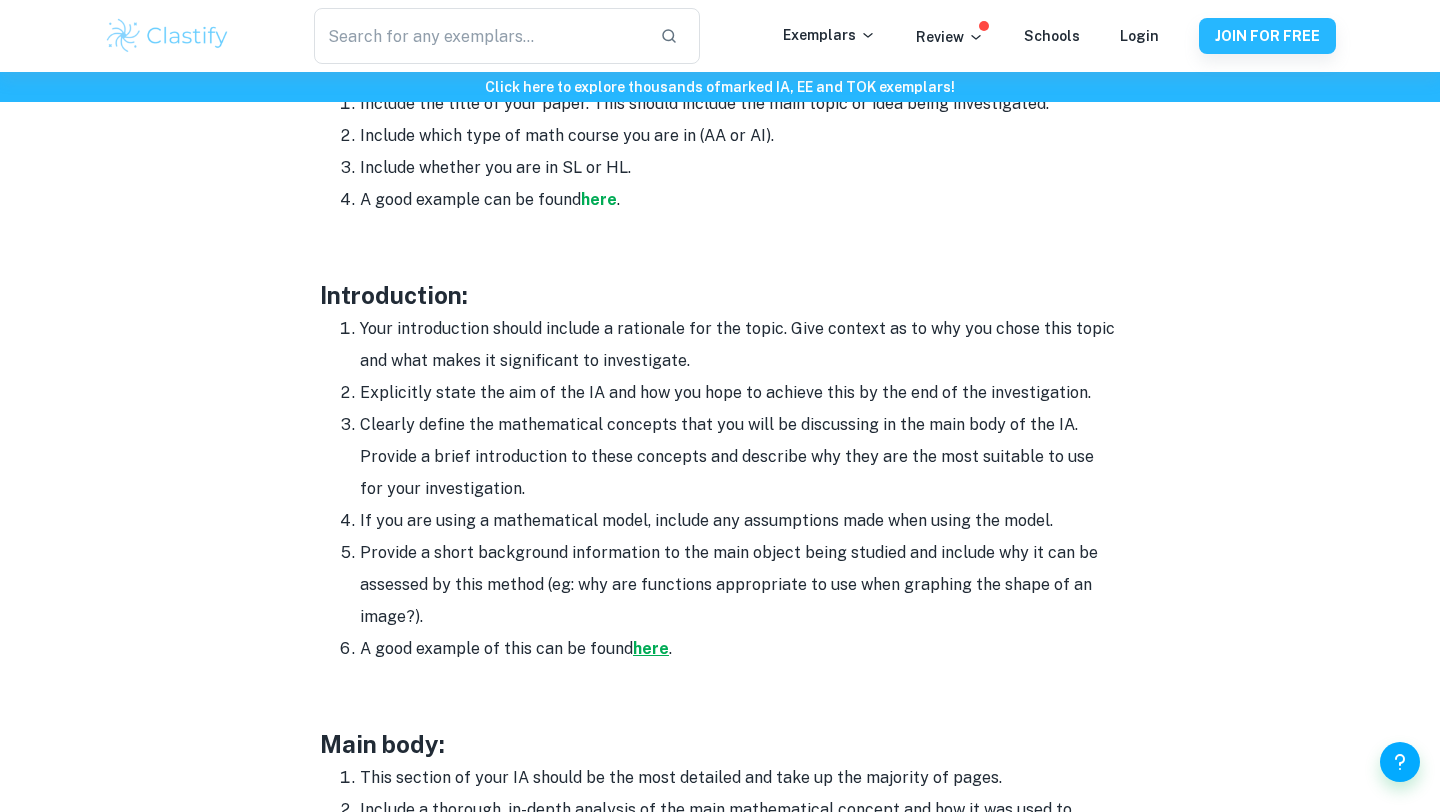 click on "here" at bounding box center (651, 648) 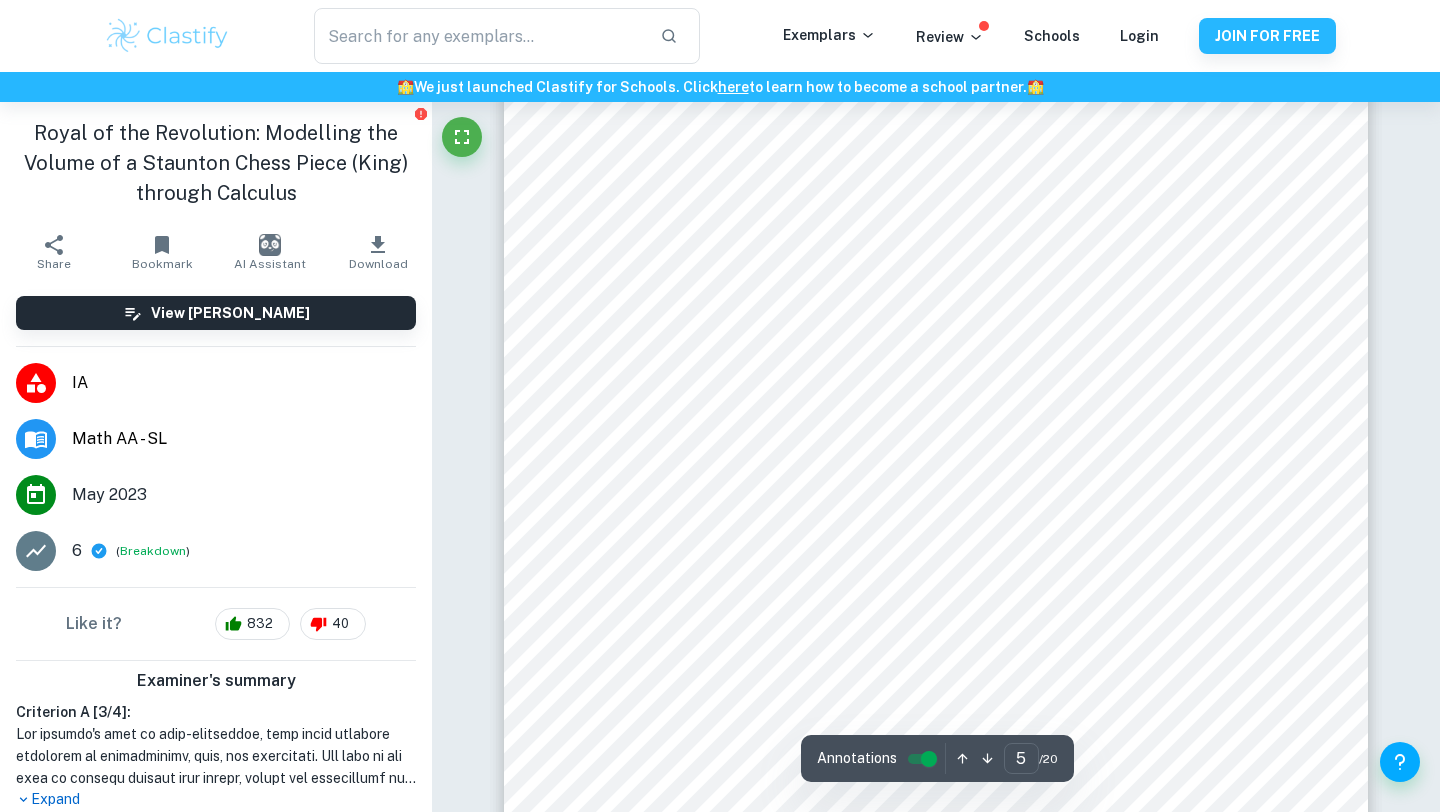 scroll, scrollTop: 4808, scrollLeft: 0, axis: vertical 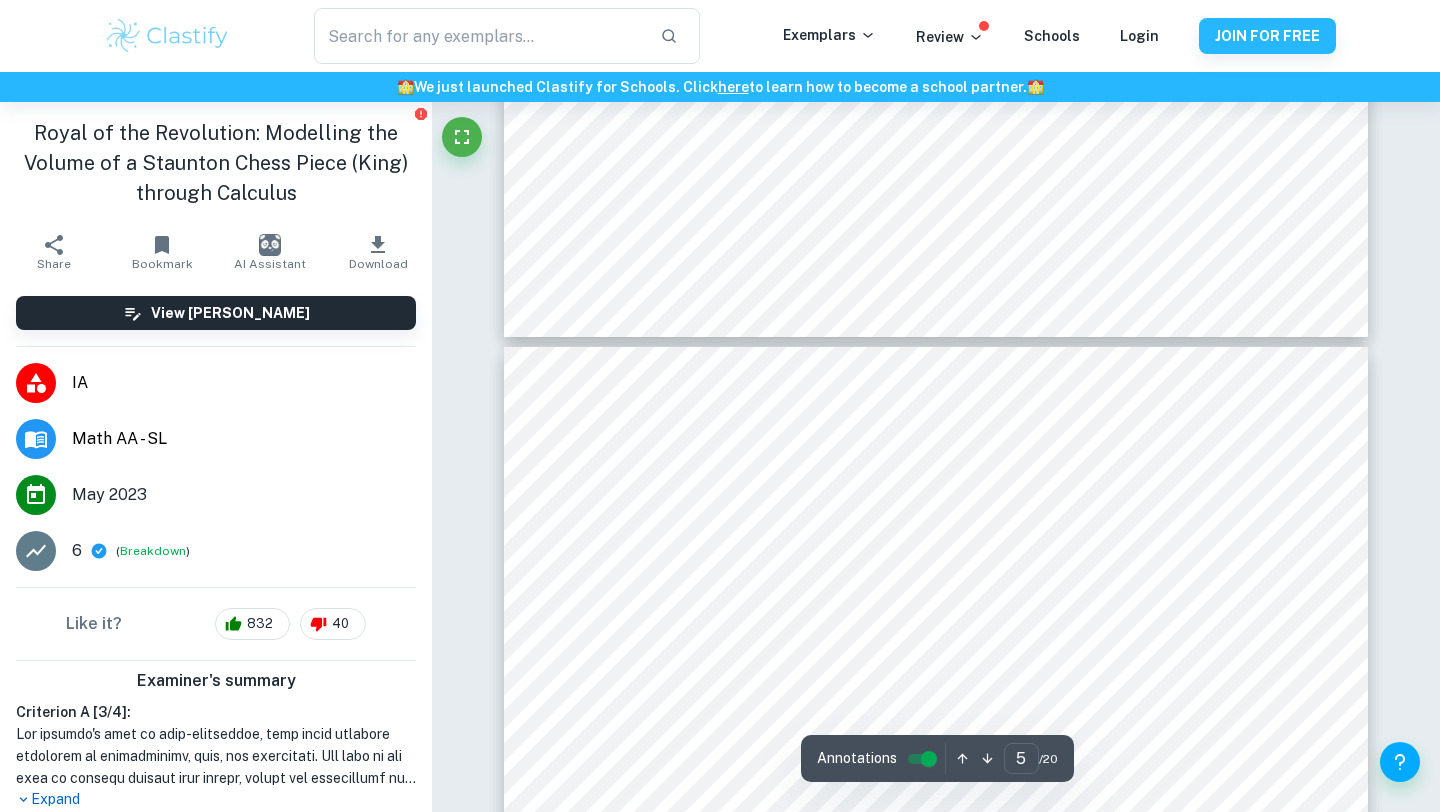 type on "4" 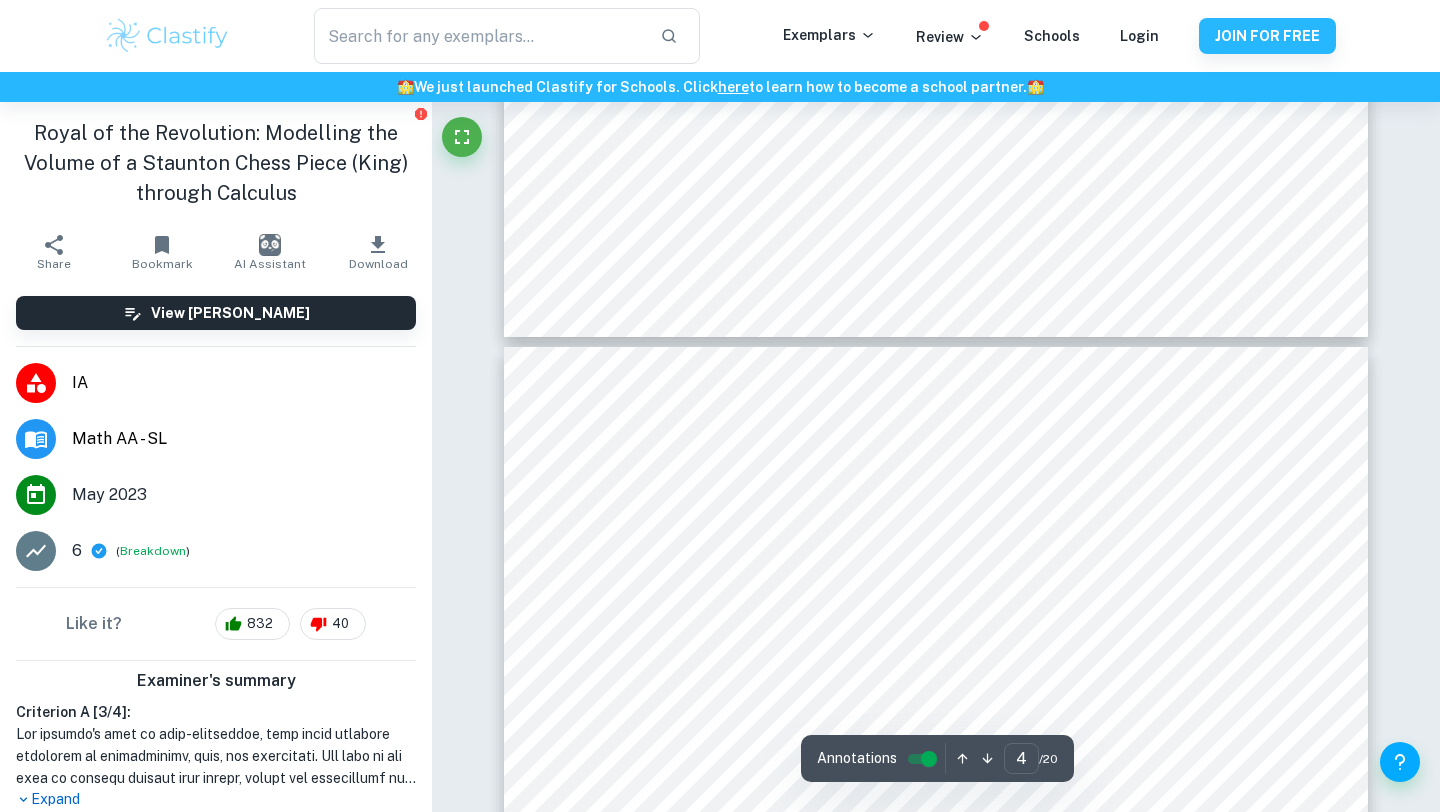 scroll, scrollTop: 4454, scrollLeft: 0, axis: vertical 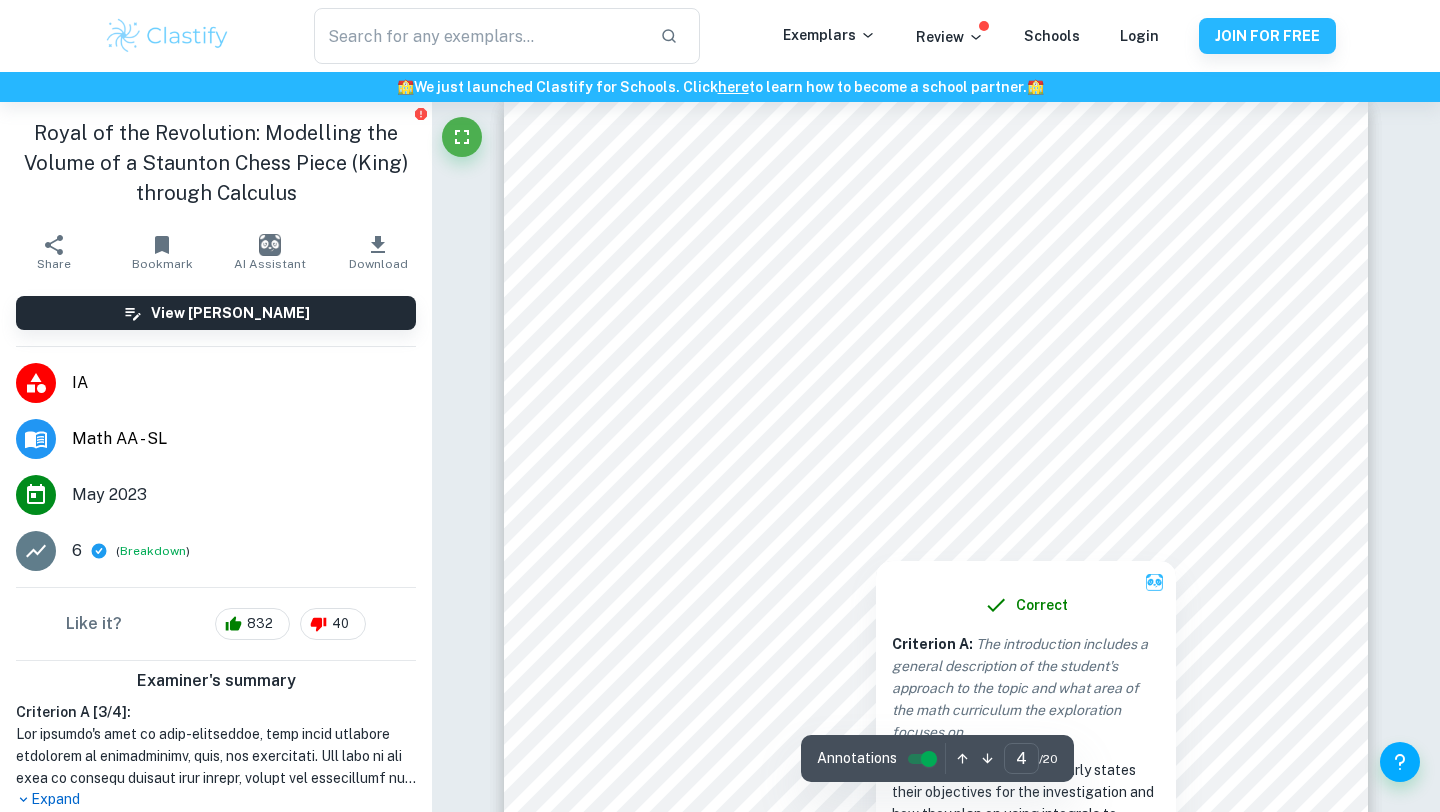 click at bounding box center [677, 311] 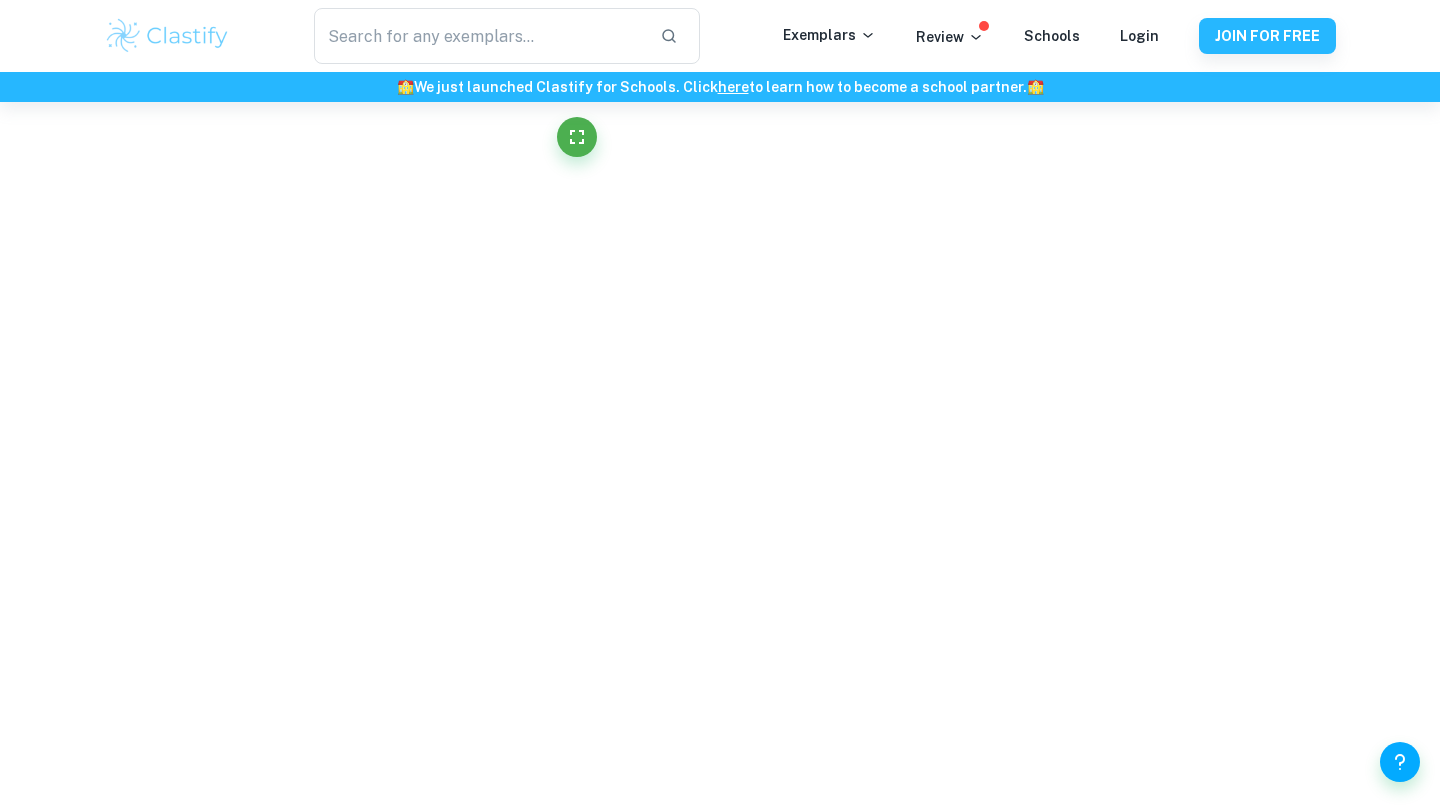 click on "We value your privacy We use cookies to enhance your browsing experience, serve personalised ads or content, and analyse our traffic. By clicking "Accept All", you consent to our use of cookies.   Cookie Policy Customise   Reject All   Accept All   Customise Consent Preferences   We use cookies to help you navigate efficiently and perform certain functions. You will find detailed information about all cookies under each consent category below. The cookies that are categorised as "Necessary" are stored on your browser as they are essential for enabling the basic functionalities of the site. ...  Show more For more information on how Google's third-party cookies operate and handle your data, see:   Google Privacy Policy Necessary Always Active Necessary cookies are required to enable the basic features of this site, such as providing secure log-in or adjusting your consent preferences. These cookies do not store any personally identifiable data. Functional Analytics Performance Advertisement Uncategorised" at bounding box center (720, -3280) 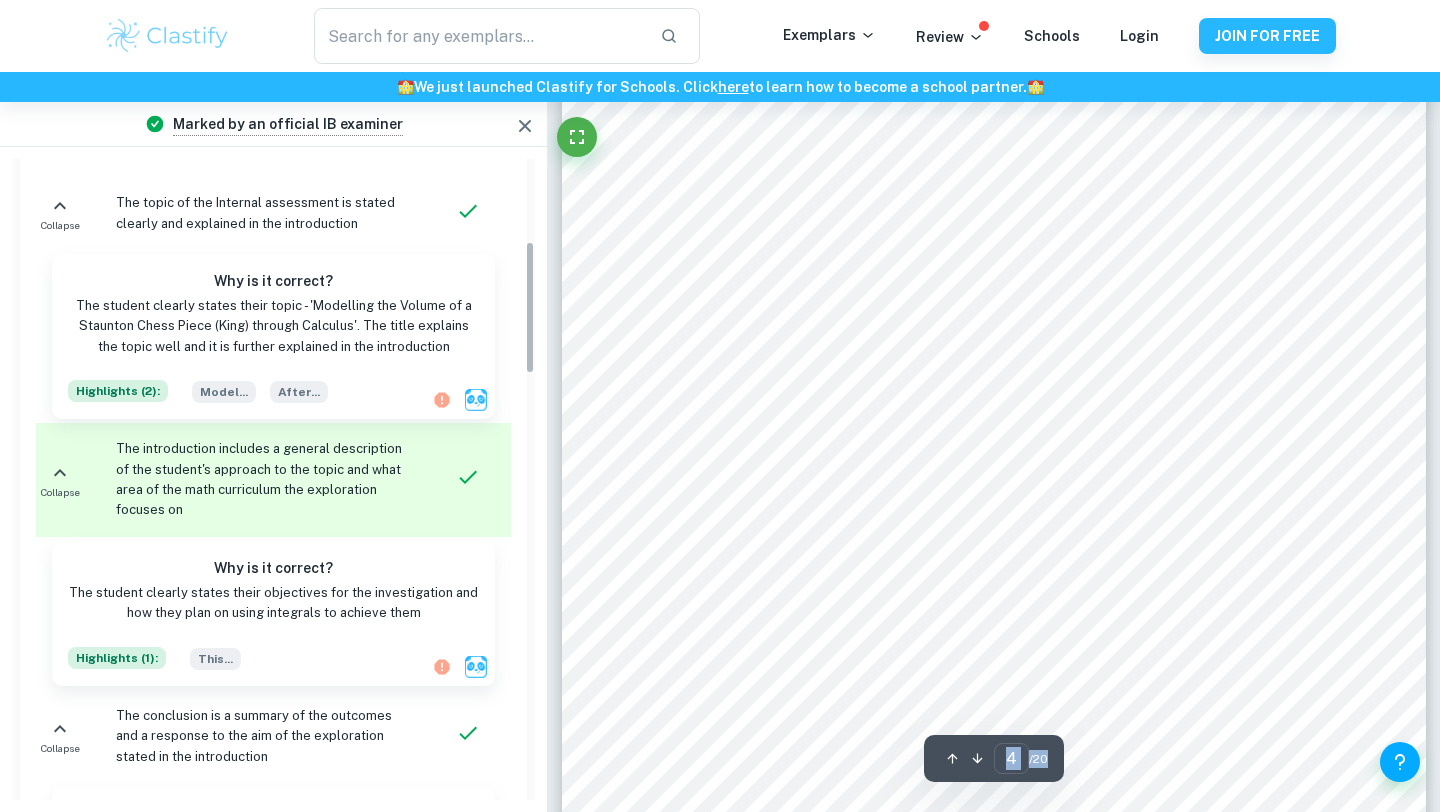 scroll, scrollTop: 395, scrollLeft: 0, axis: vertical 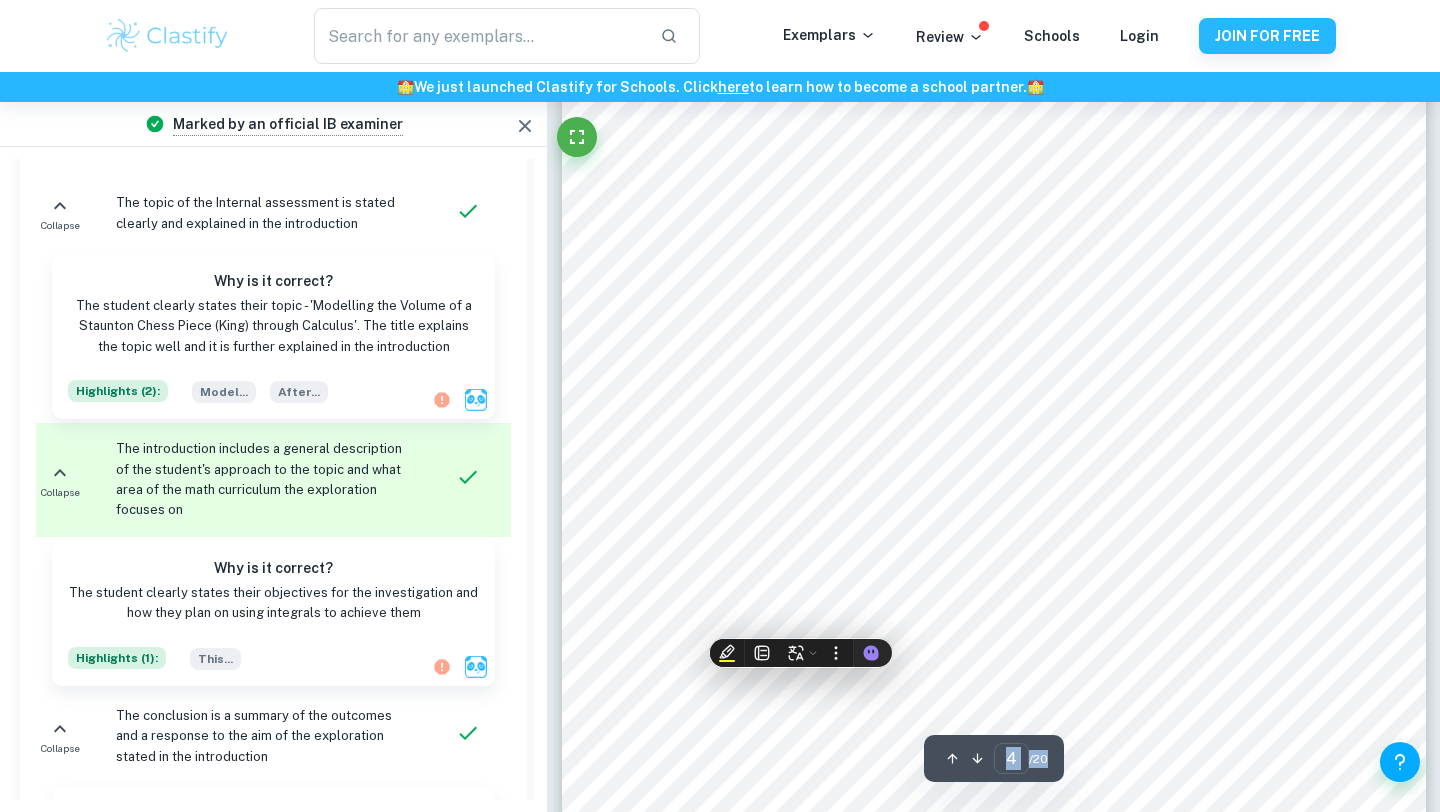 click 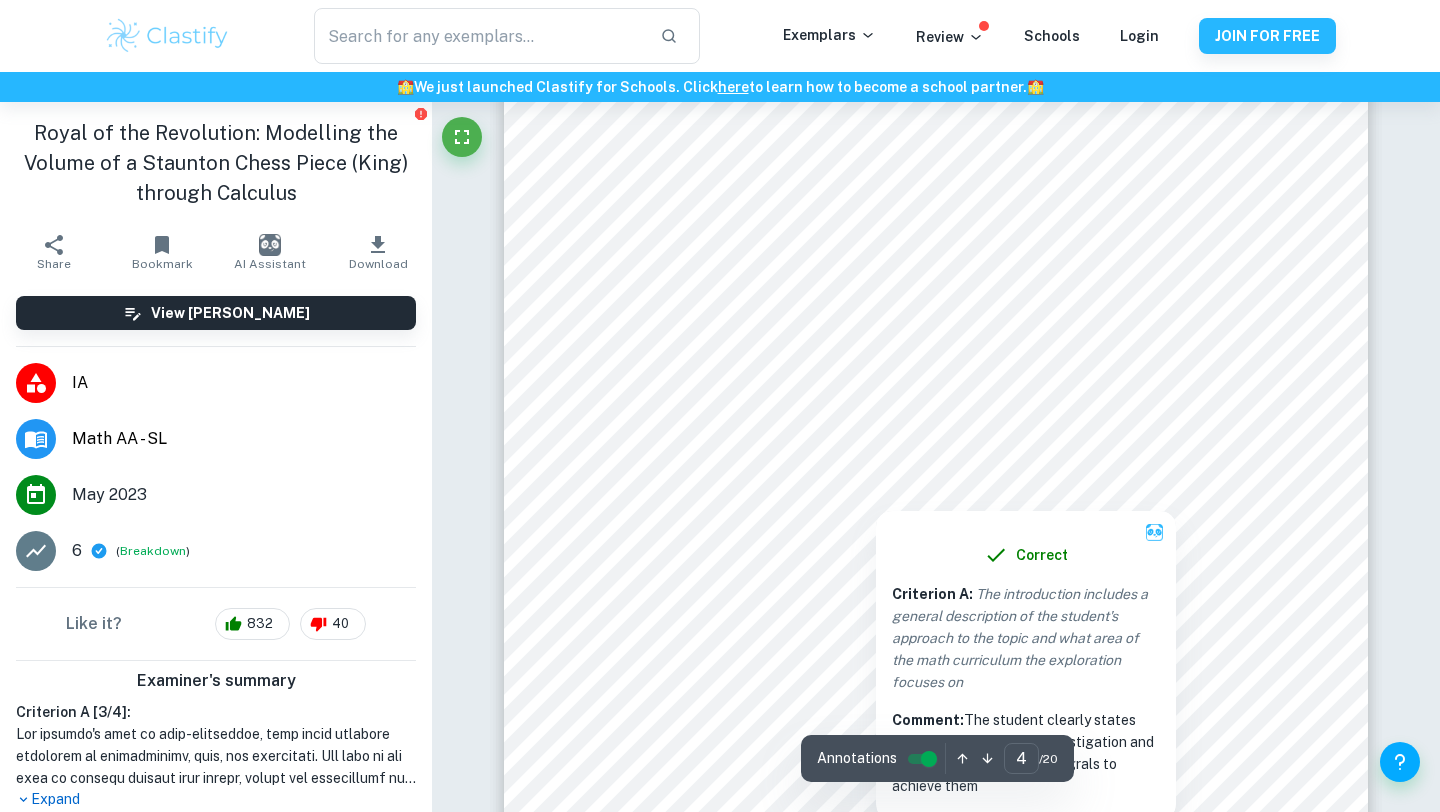 scroll, scrollTop: 3450, scrollLeft: 0, axis: vertical 